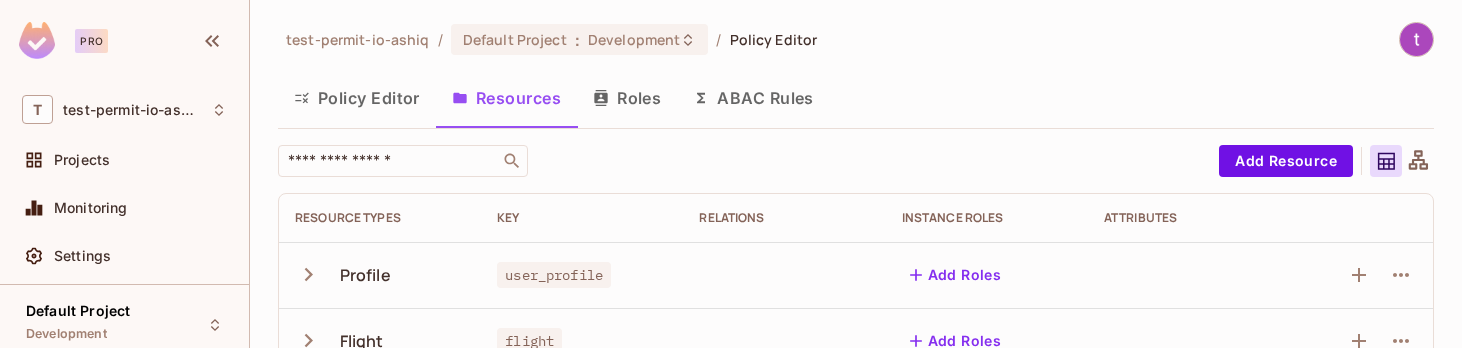 scroll, scrollTop: 0, scrollLeft: 0, axis: both 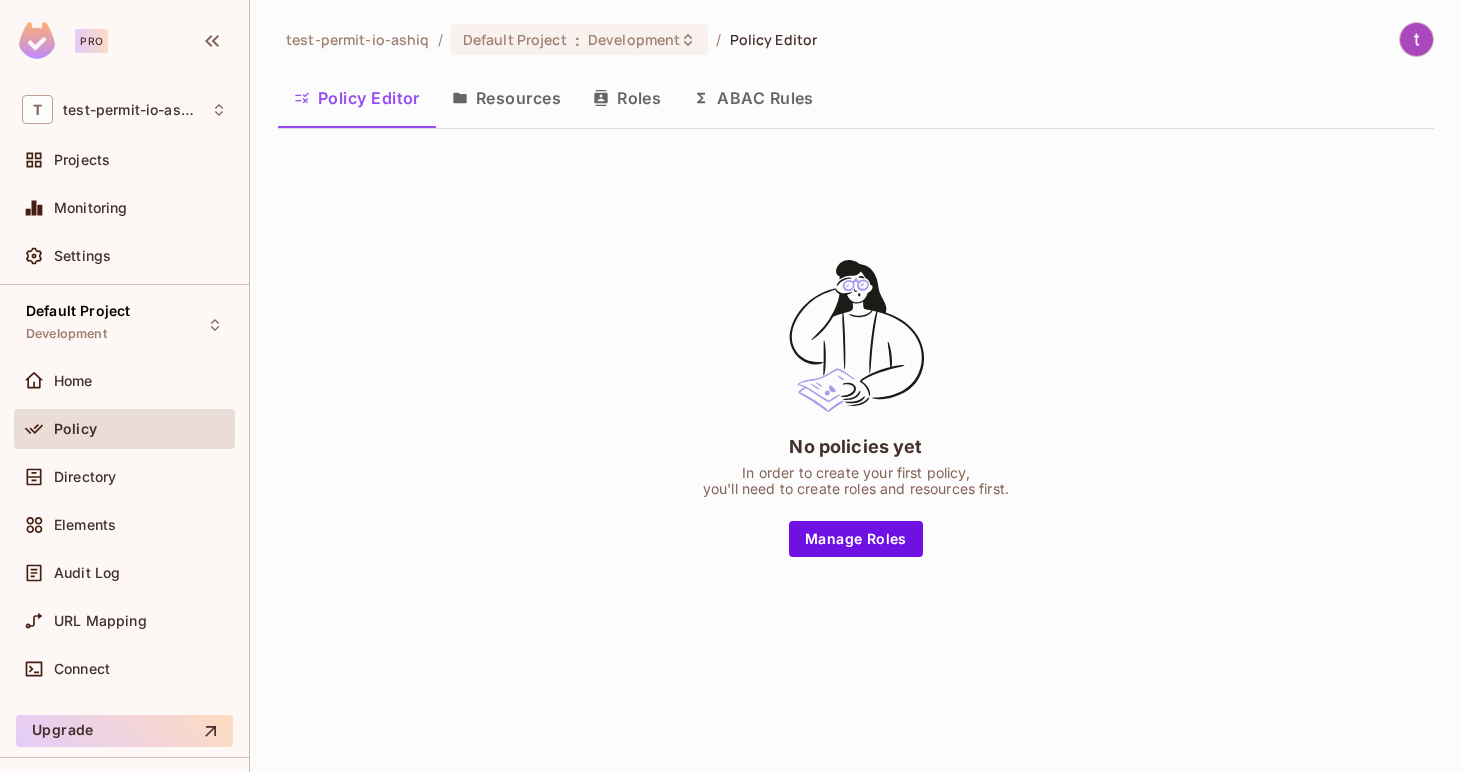 click on "No policies yet In order to create your first policy, you'll need to create roles and resources first. Manage Roles" at bounding box center (856, 406) 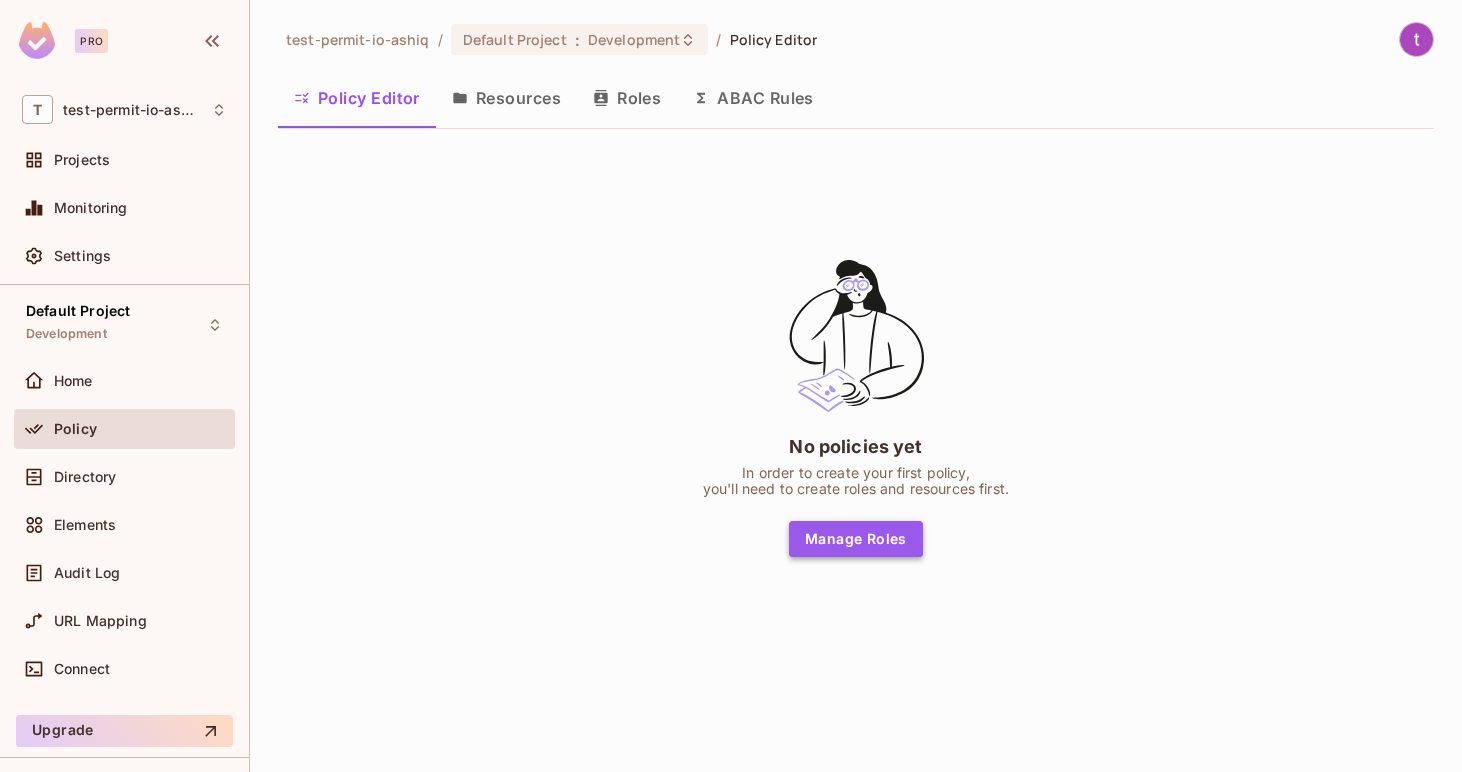 click on "Manage Roles" at bounding box center [856, 539] 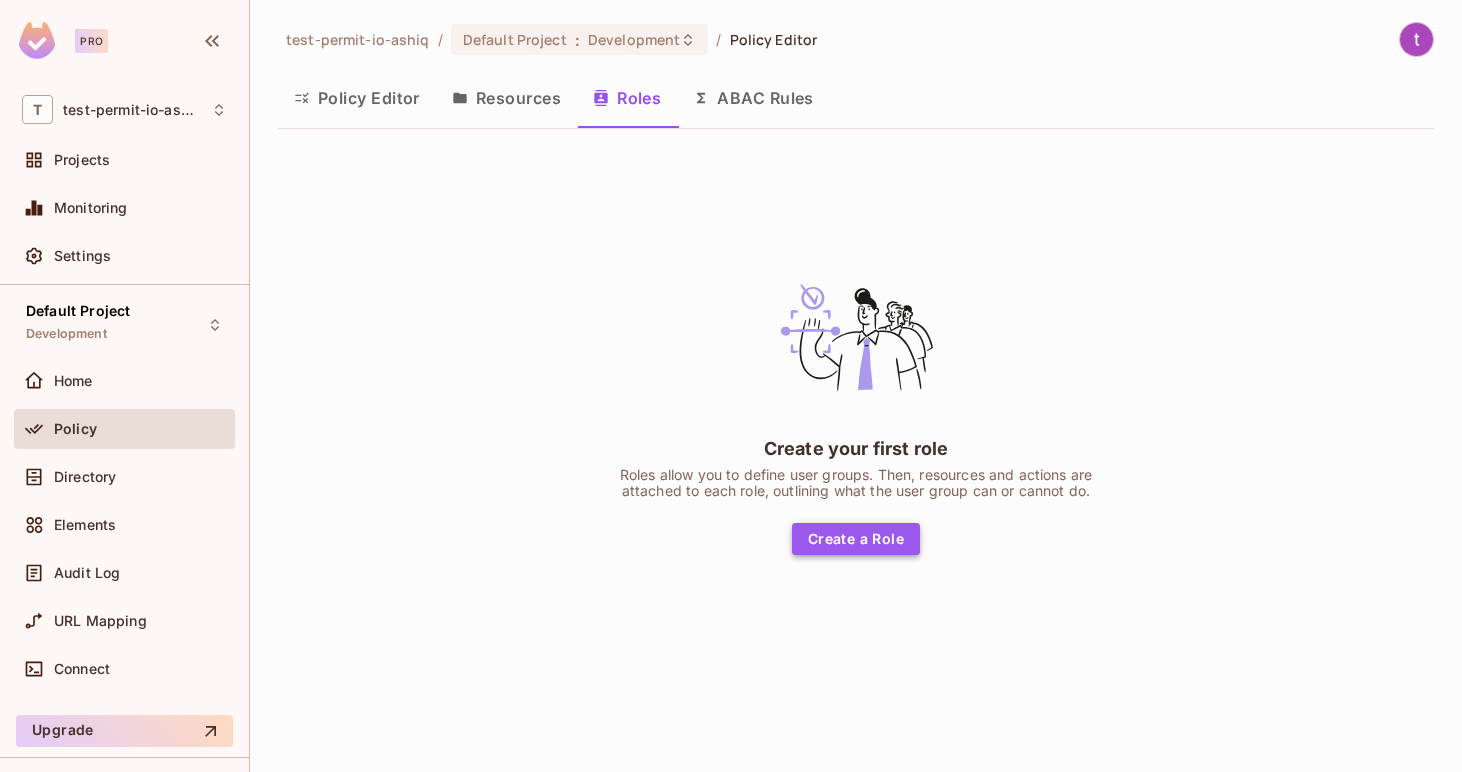 click on "Create a Role" at bounding box center [856, 539] 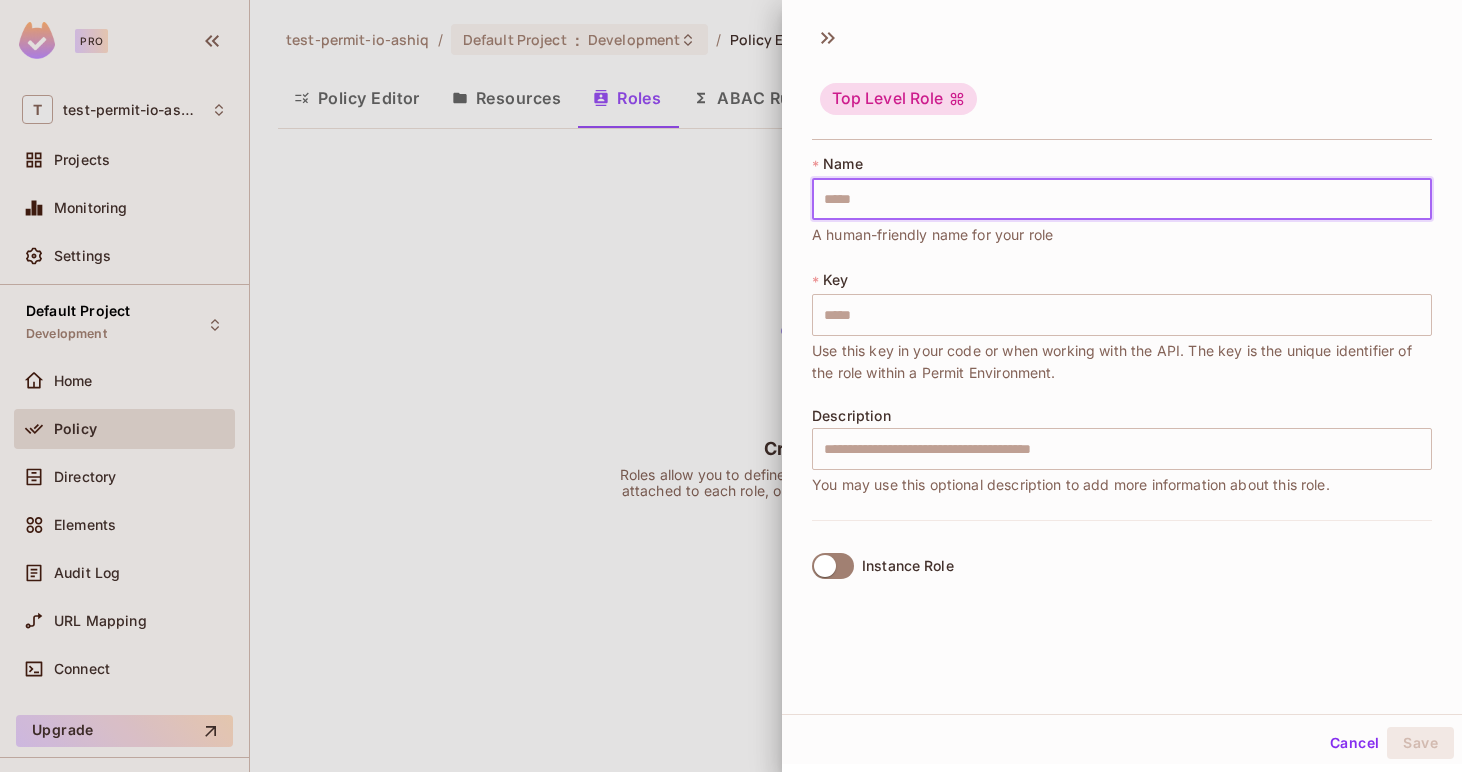 click at bounding box center (1122, 199) 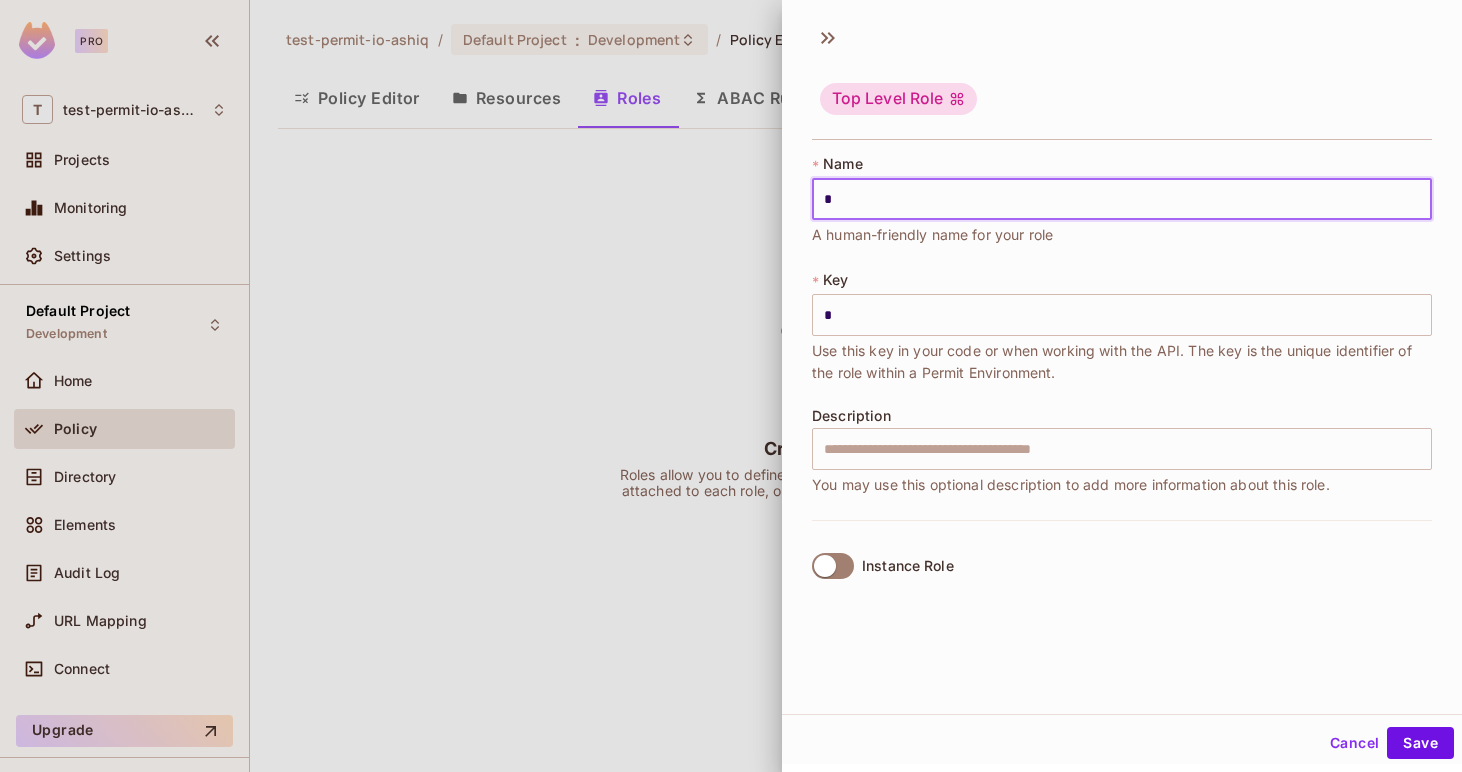 type on "**" 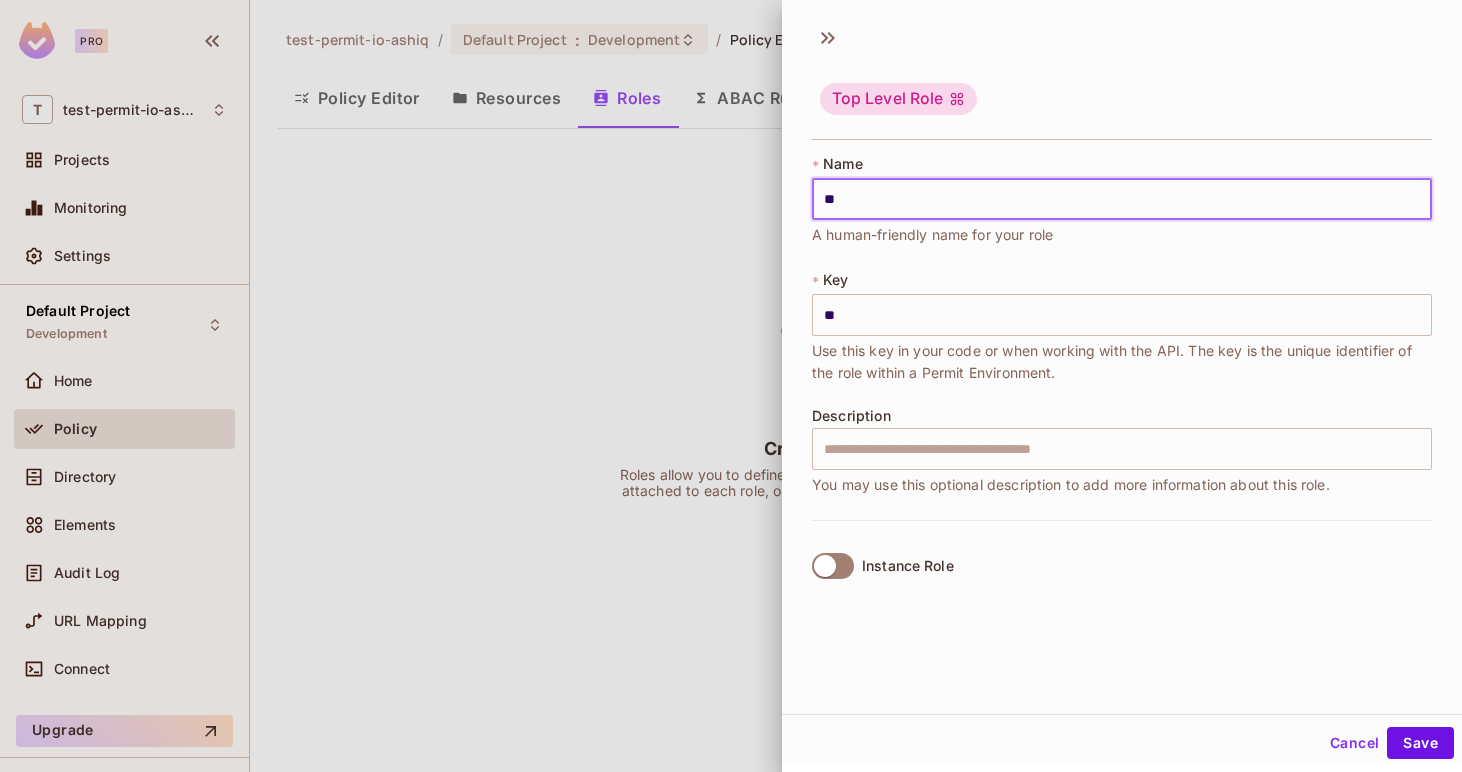 type on "***" 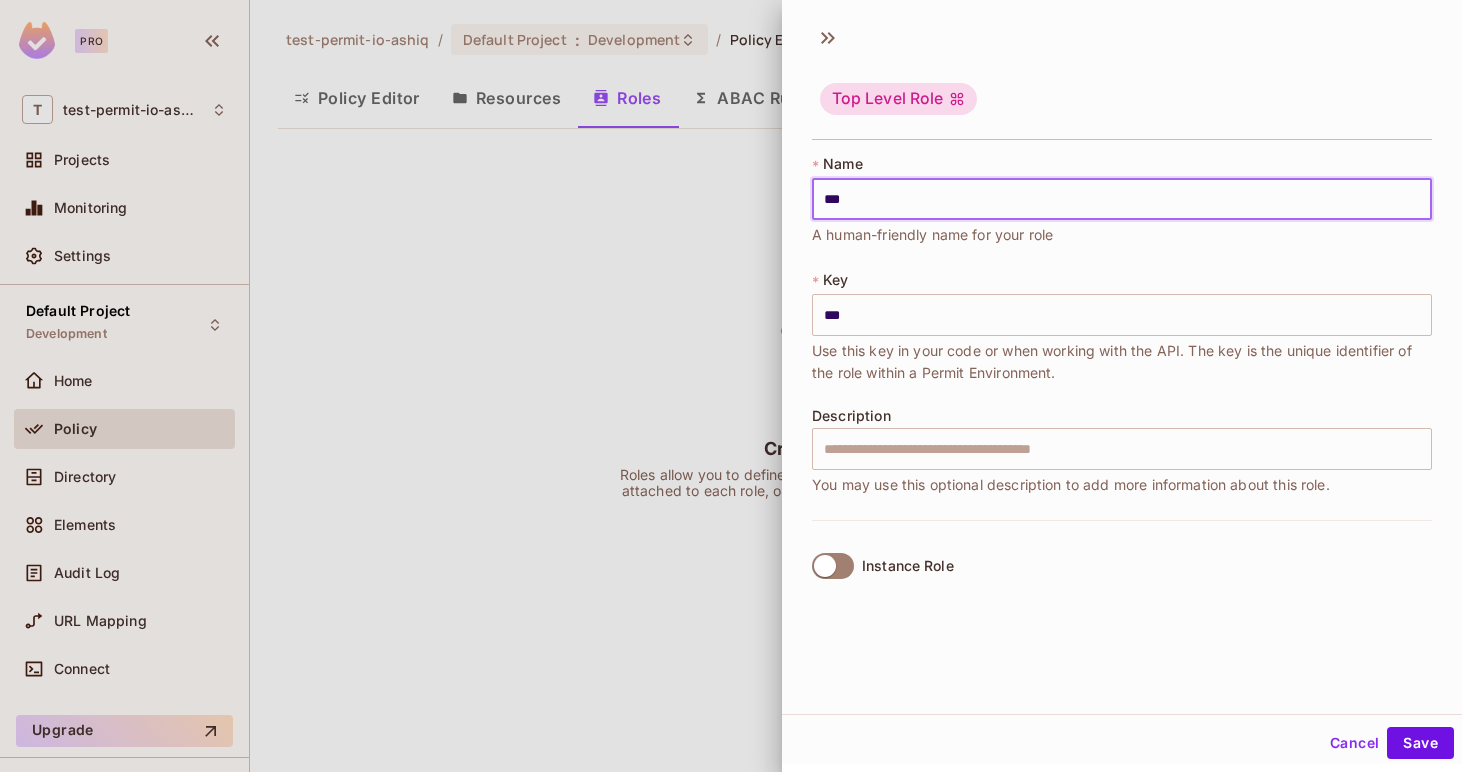type on "****" 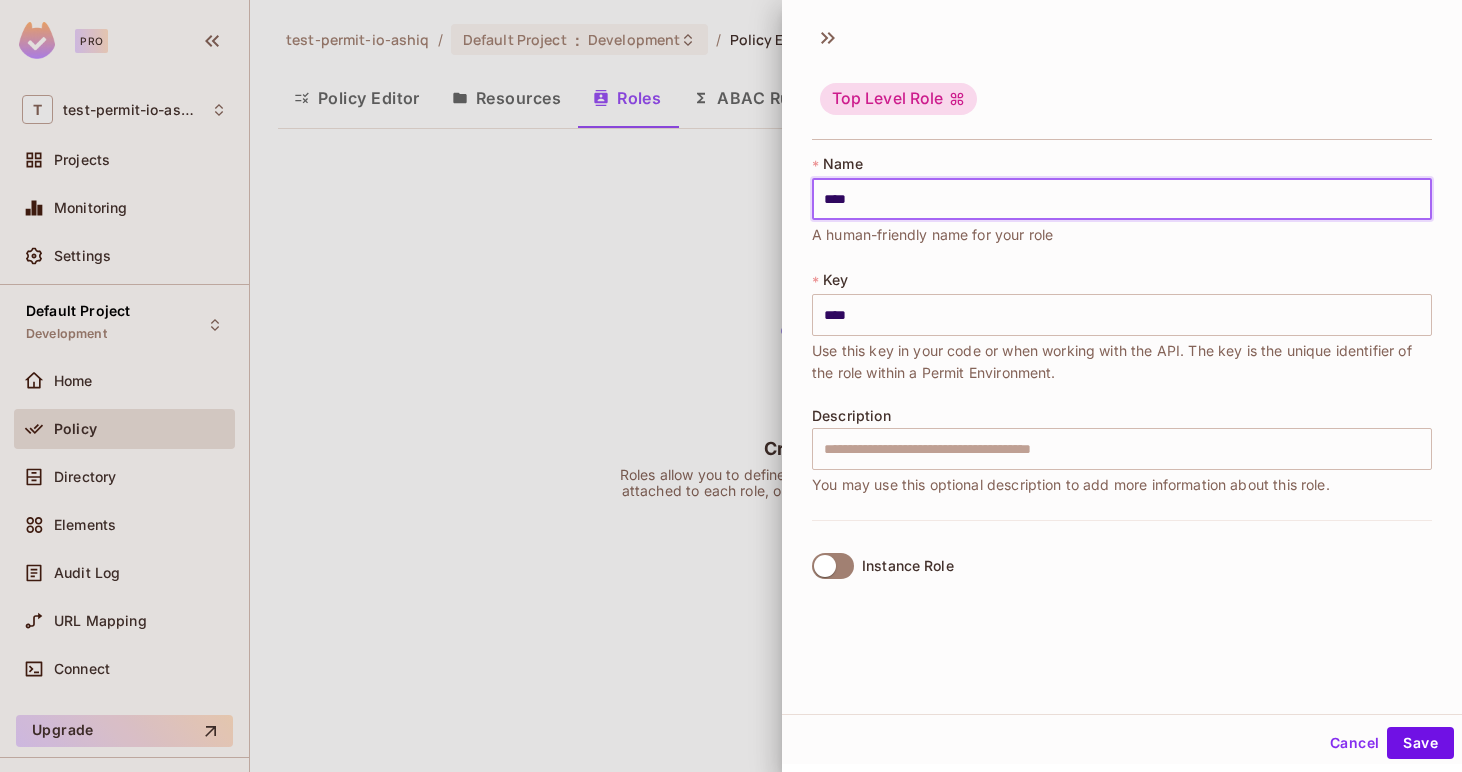 type on "*****" 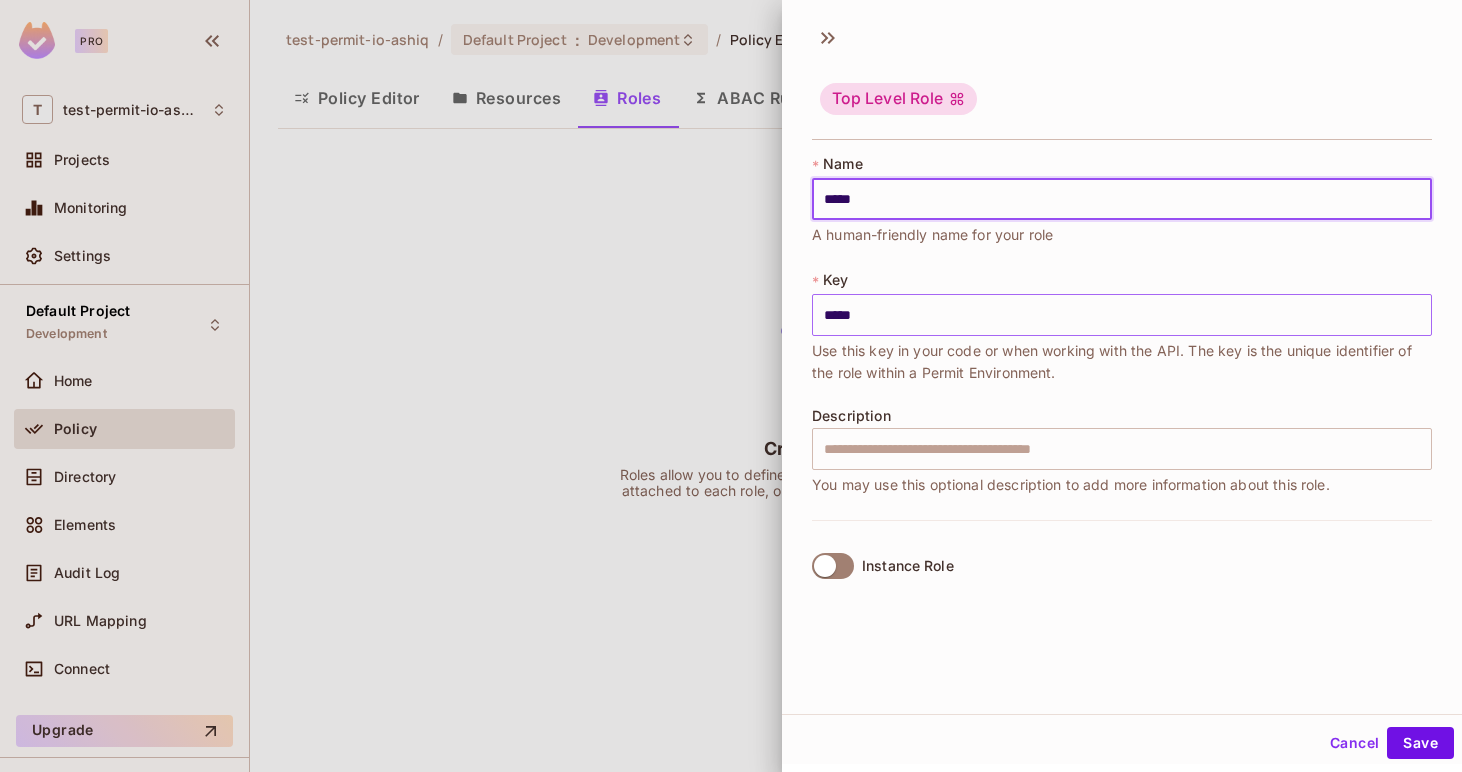 type on "*****" 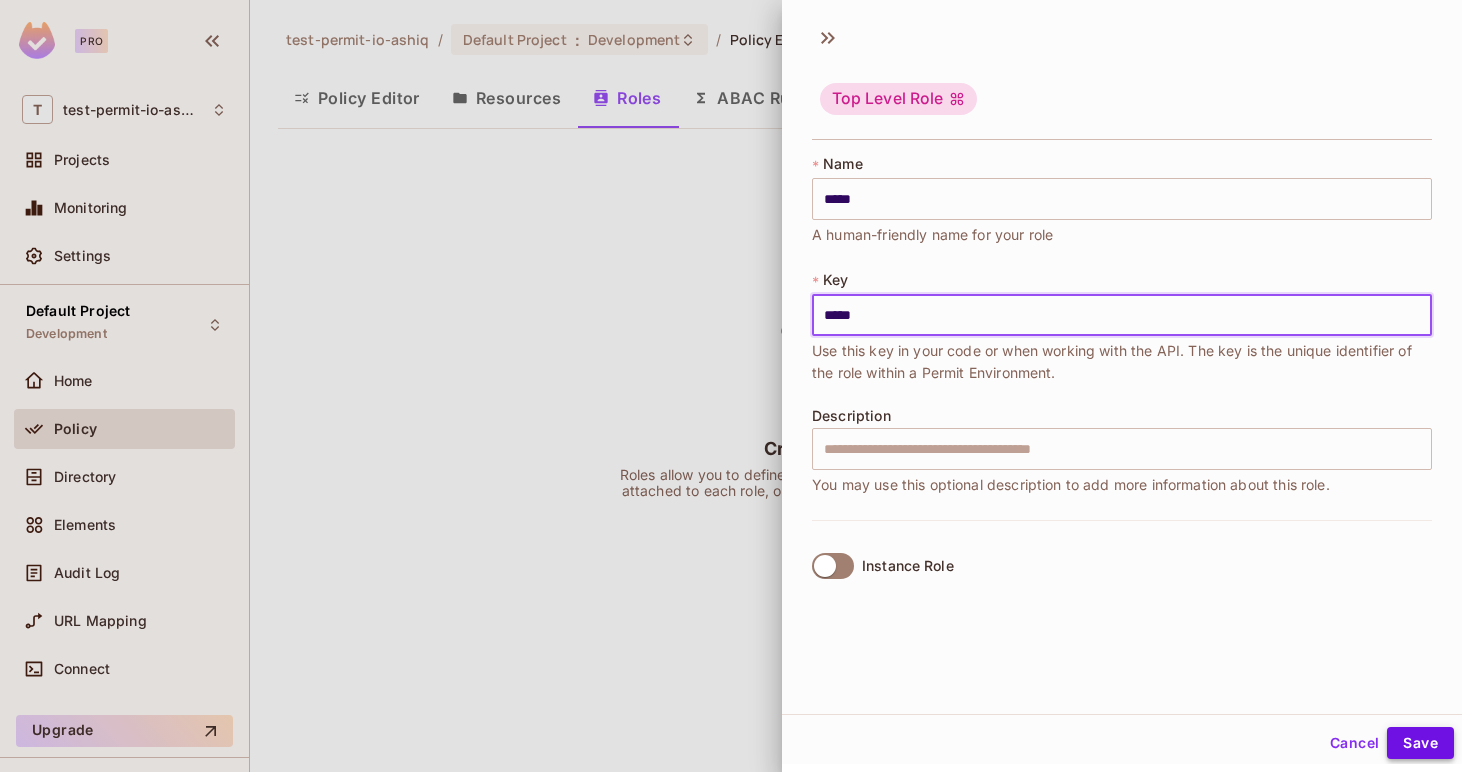 type on "*****" 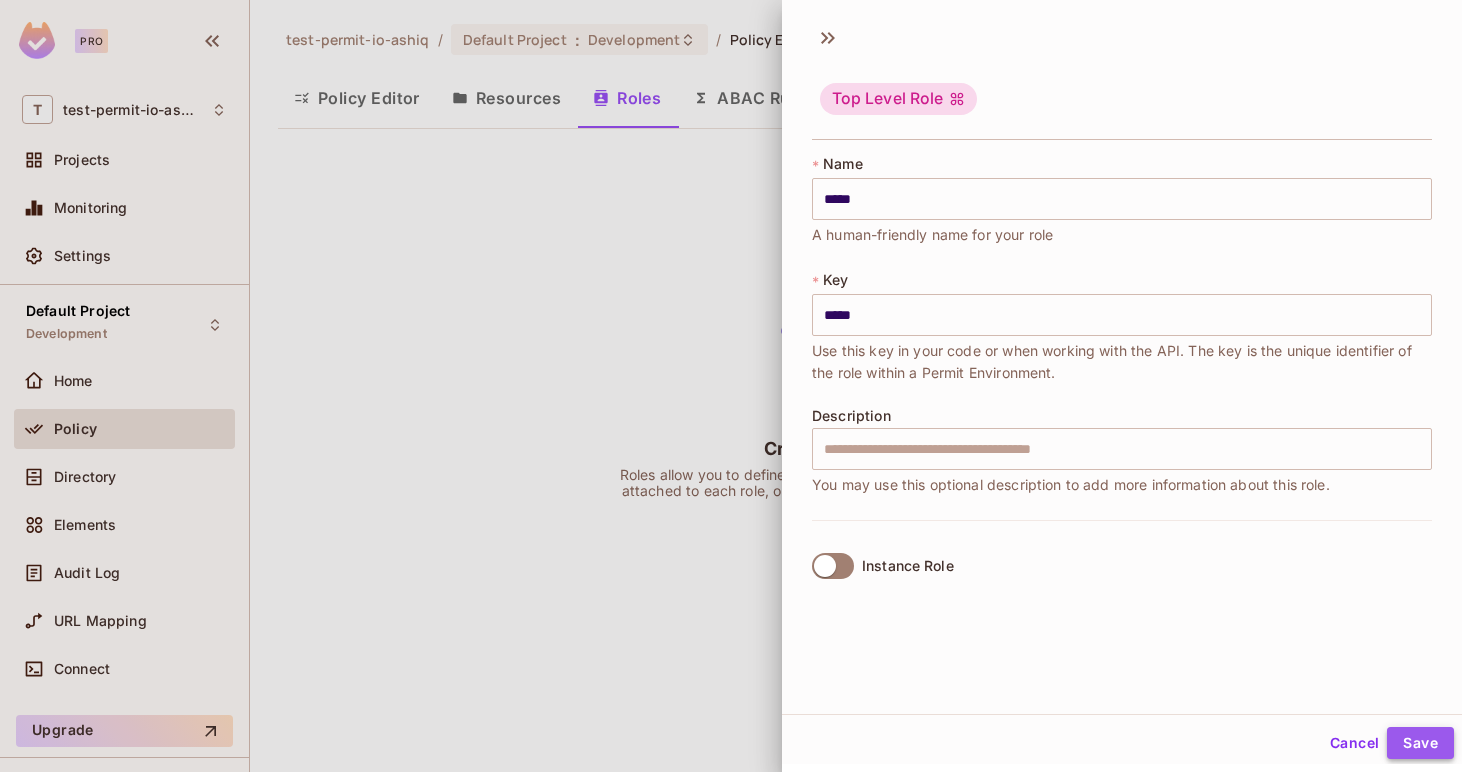 click on "Save" at bounding box center (1420, 743) 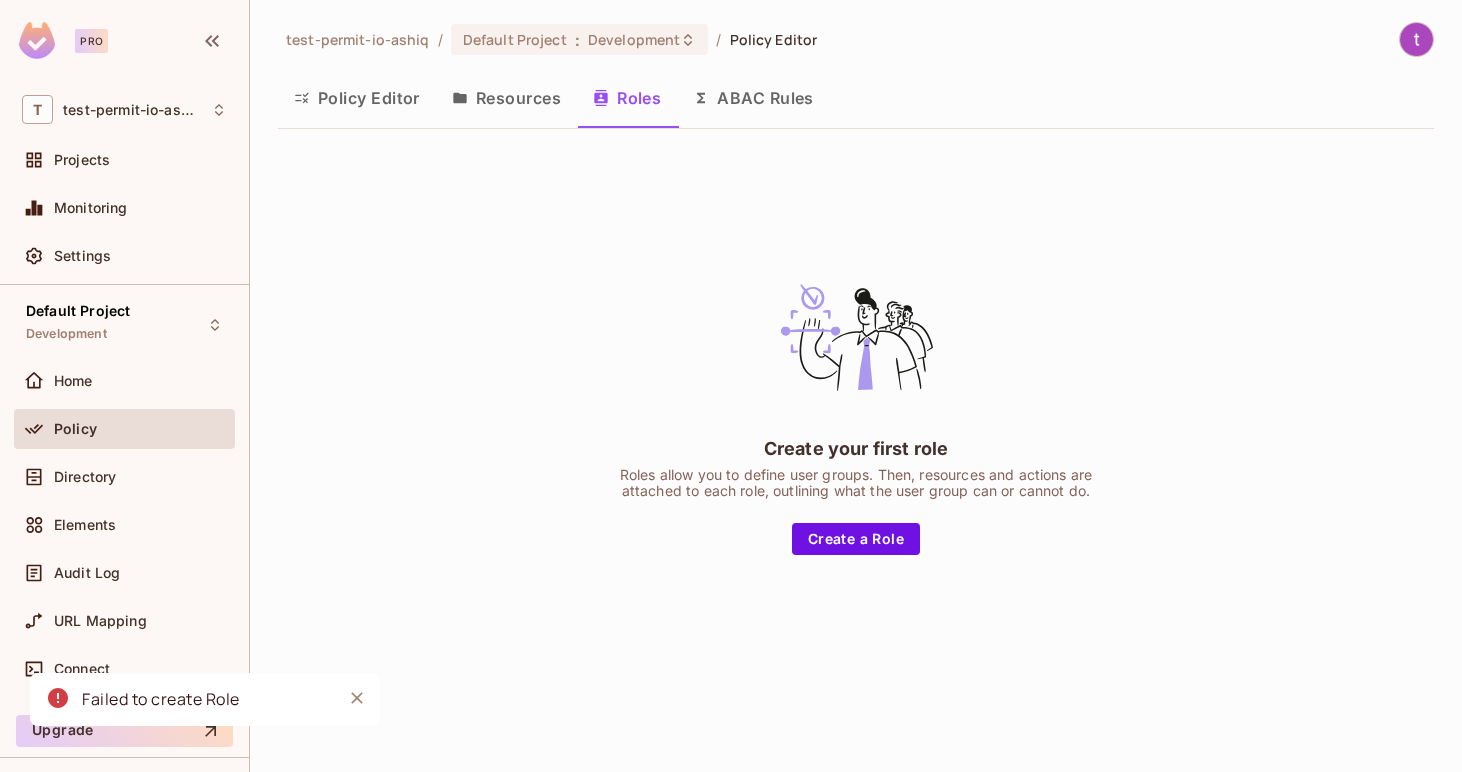 click on "Policy Editor" at bounding box center (357, 98) 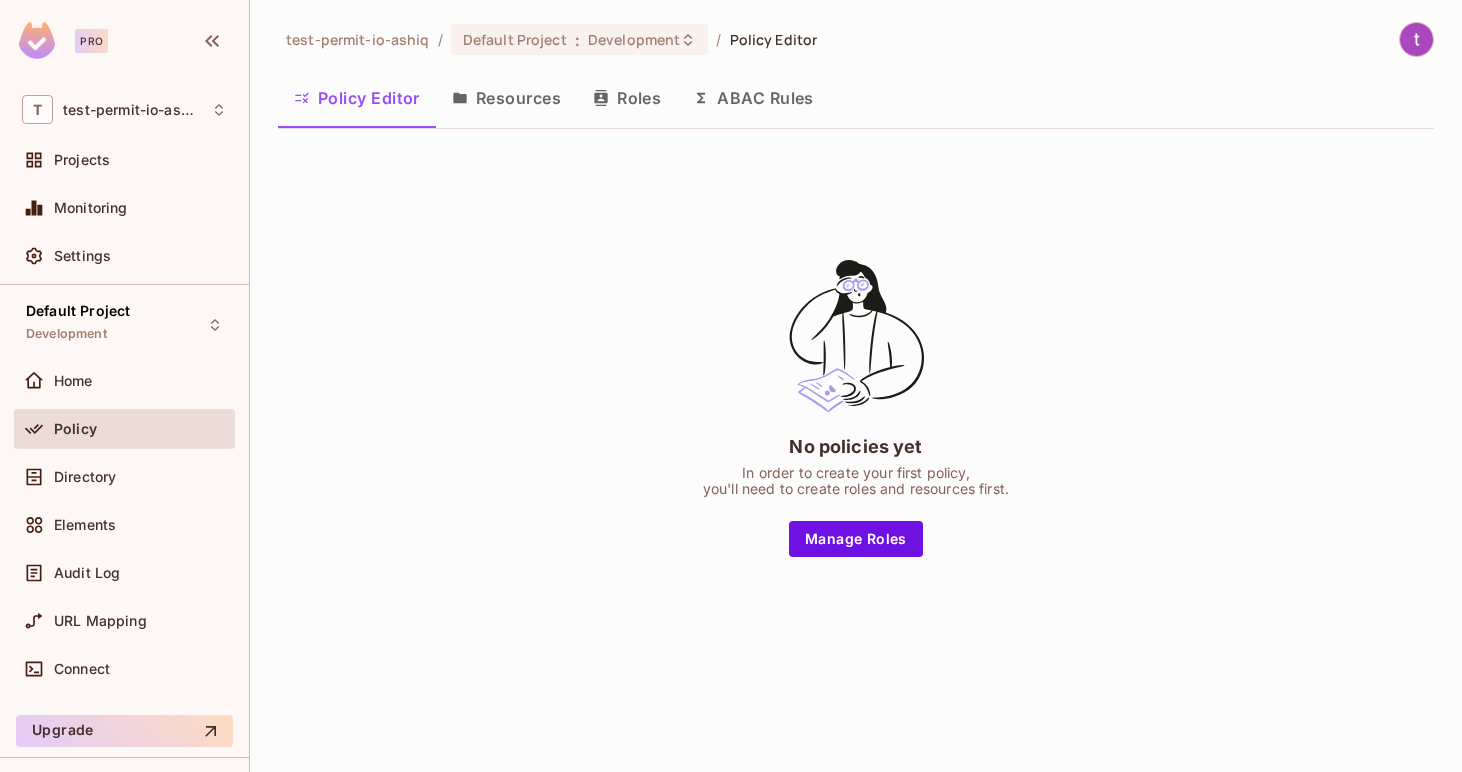 type 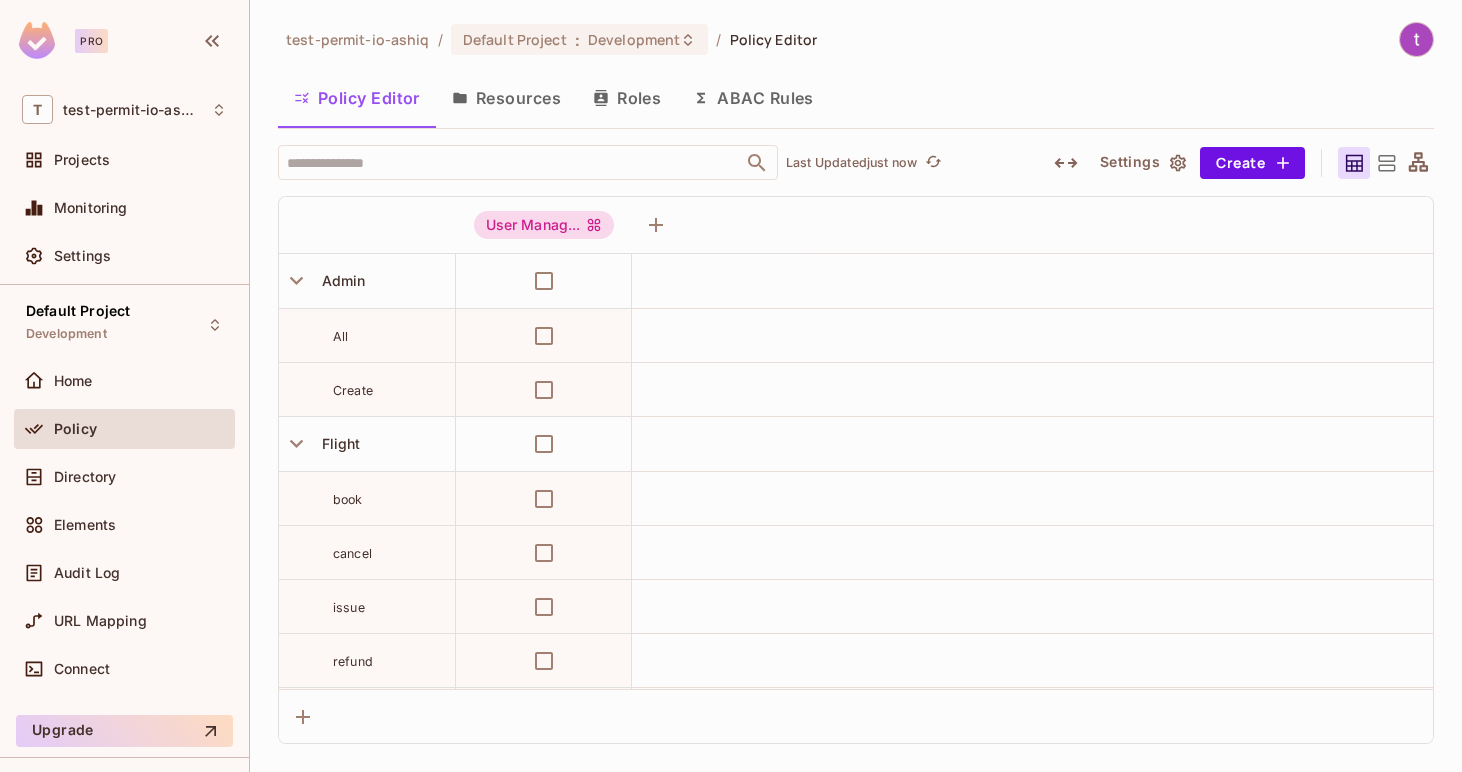 scroll, scrollTop: 0, scrollLeft: 0, axis: both 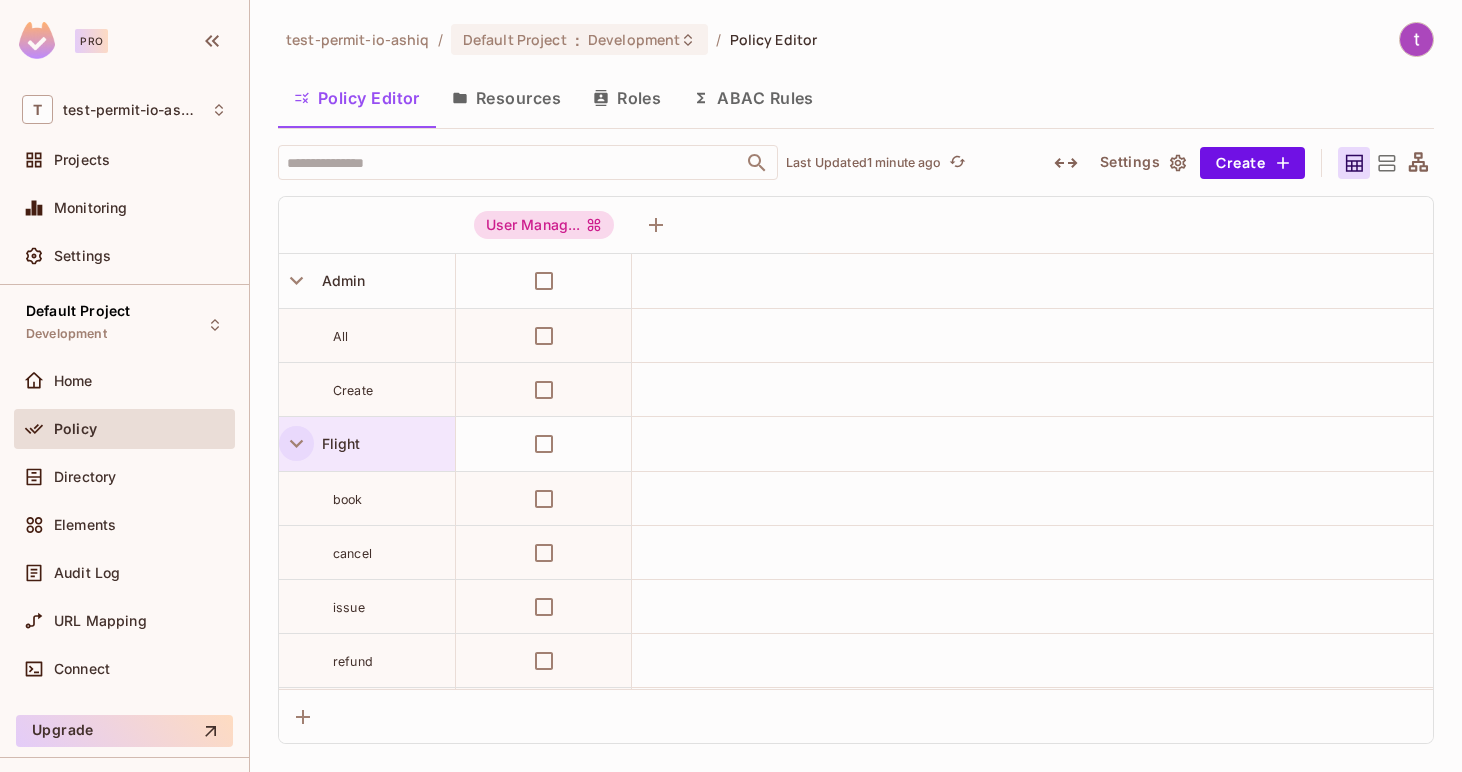 click 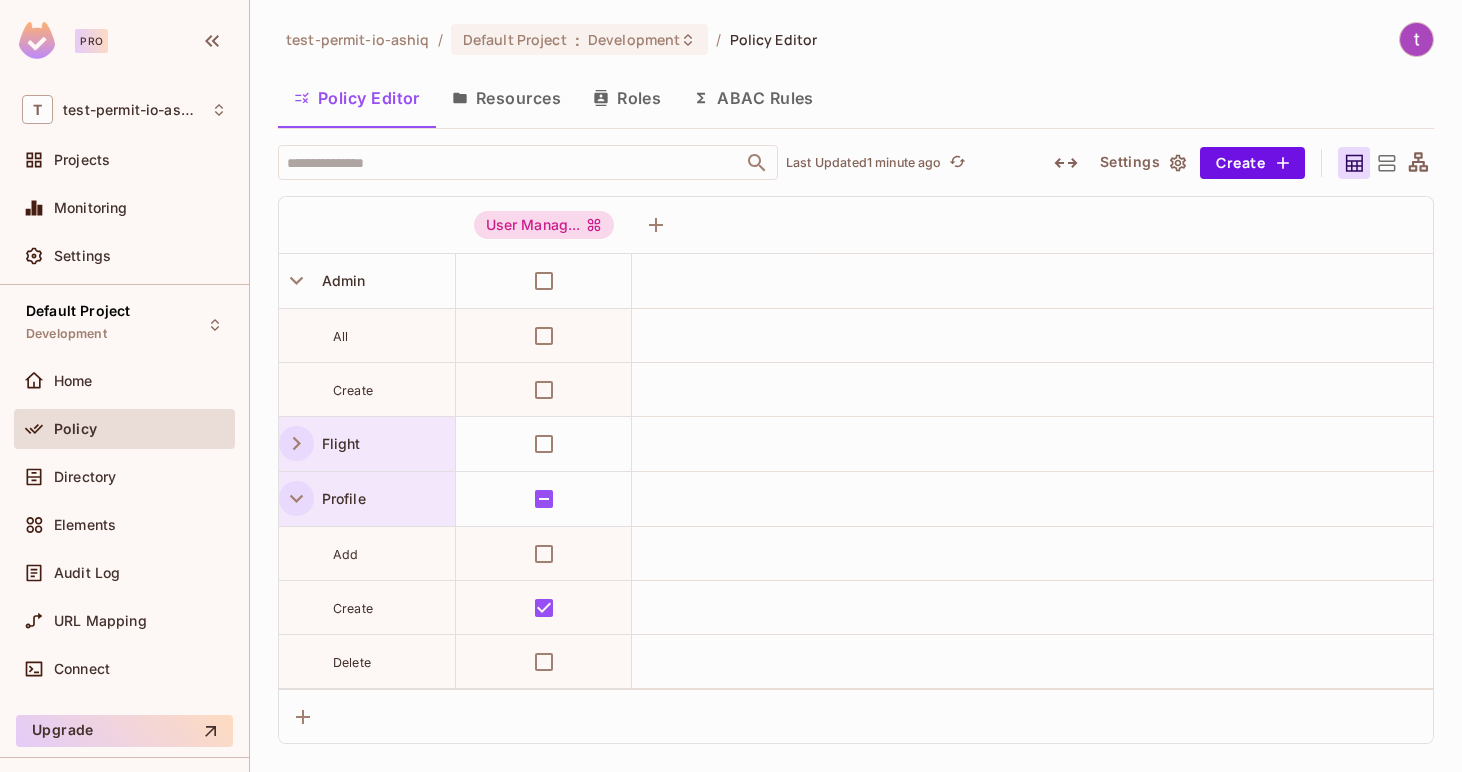 click 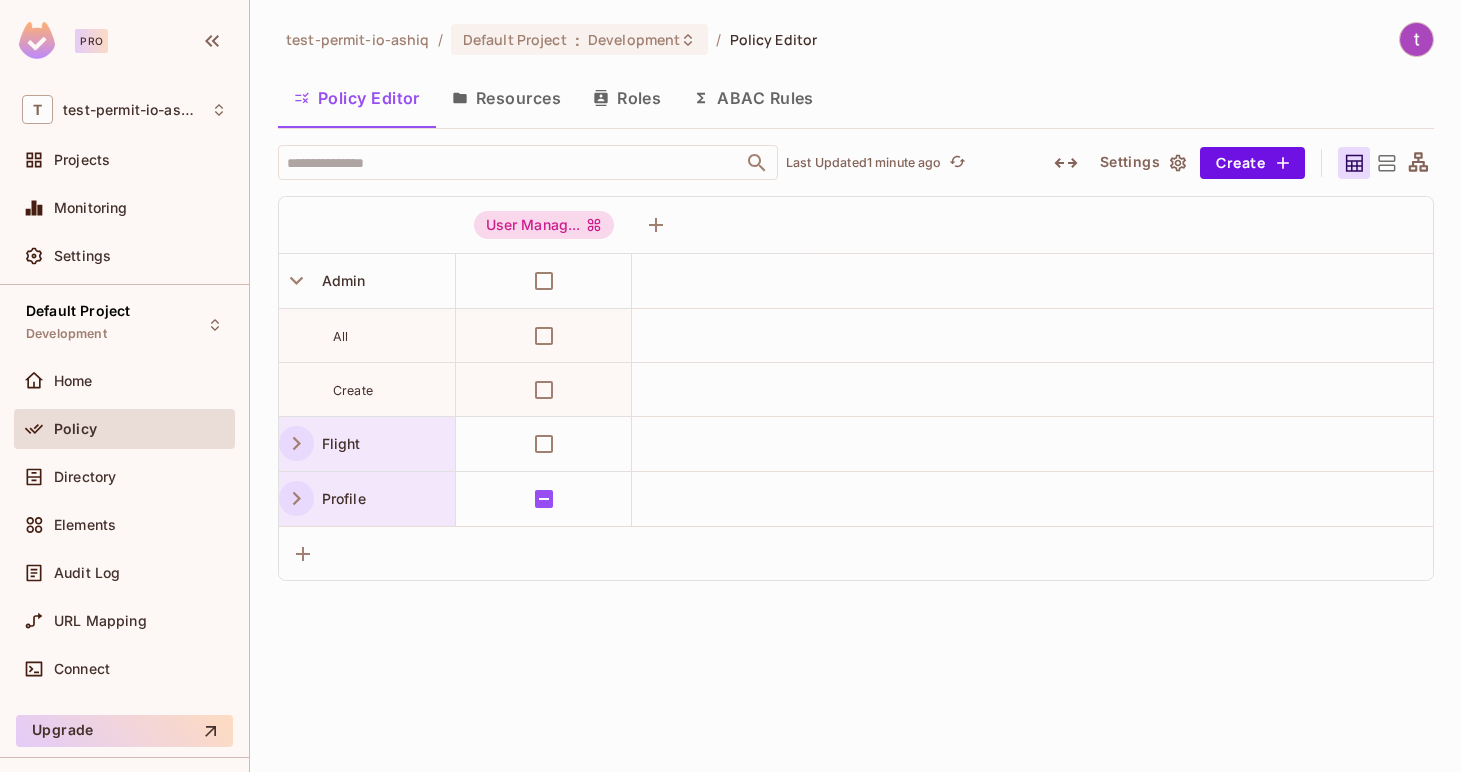 click on "test-permit-io-ashiq / Default Project : Development / Policy Editor Policy Editor Resources Roles ABAC Rules ​ Last Updated  1 minute ago Settings Create User Manag... Admin   All   Create   Flight   Profile" at bounding box center (856, 386) 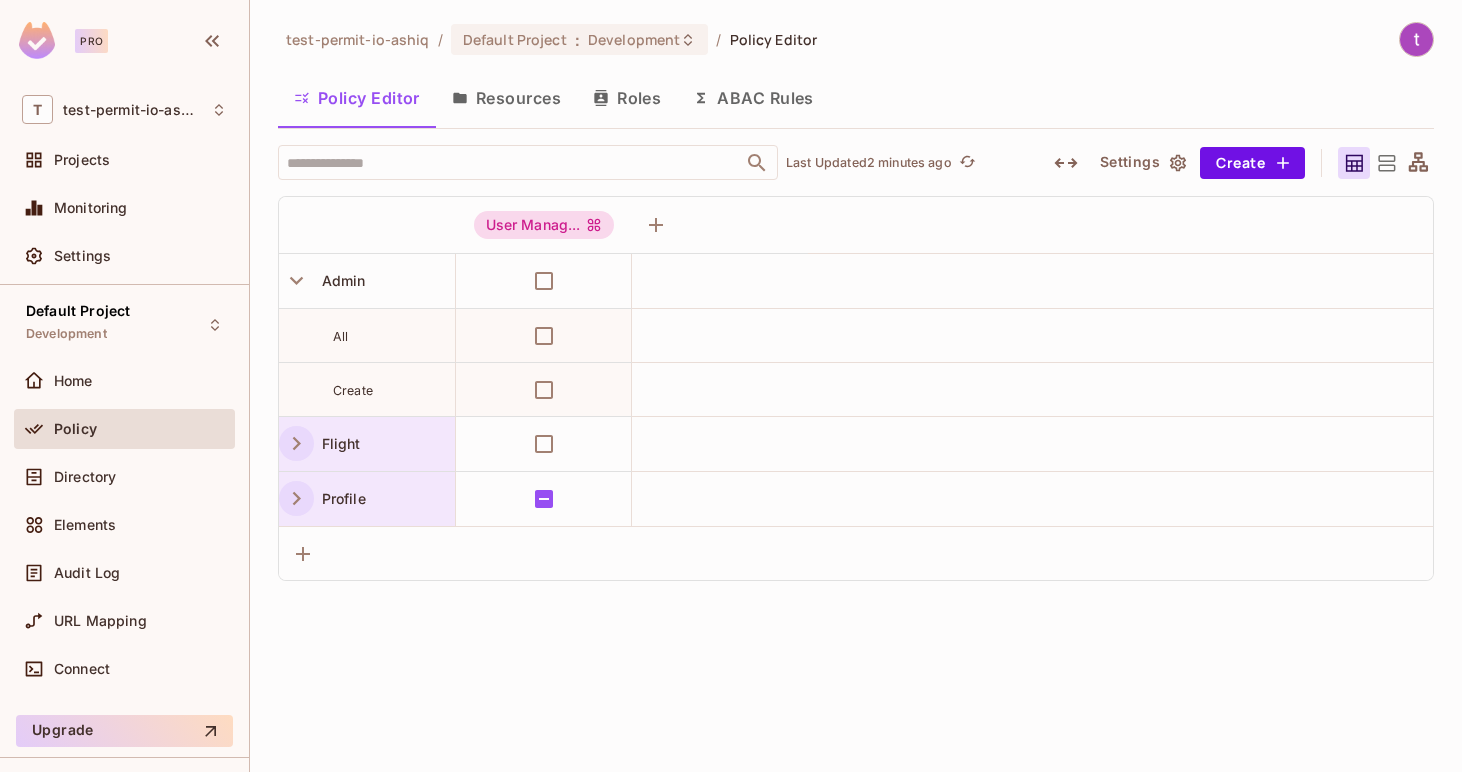 drag, startPoint x: 579, startPoint y: 217, endPoint x: 298, endPoint y: 309, distance: 295.6772 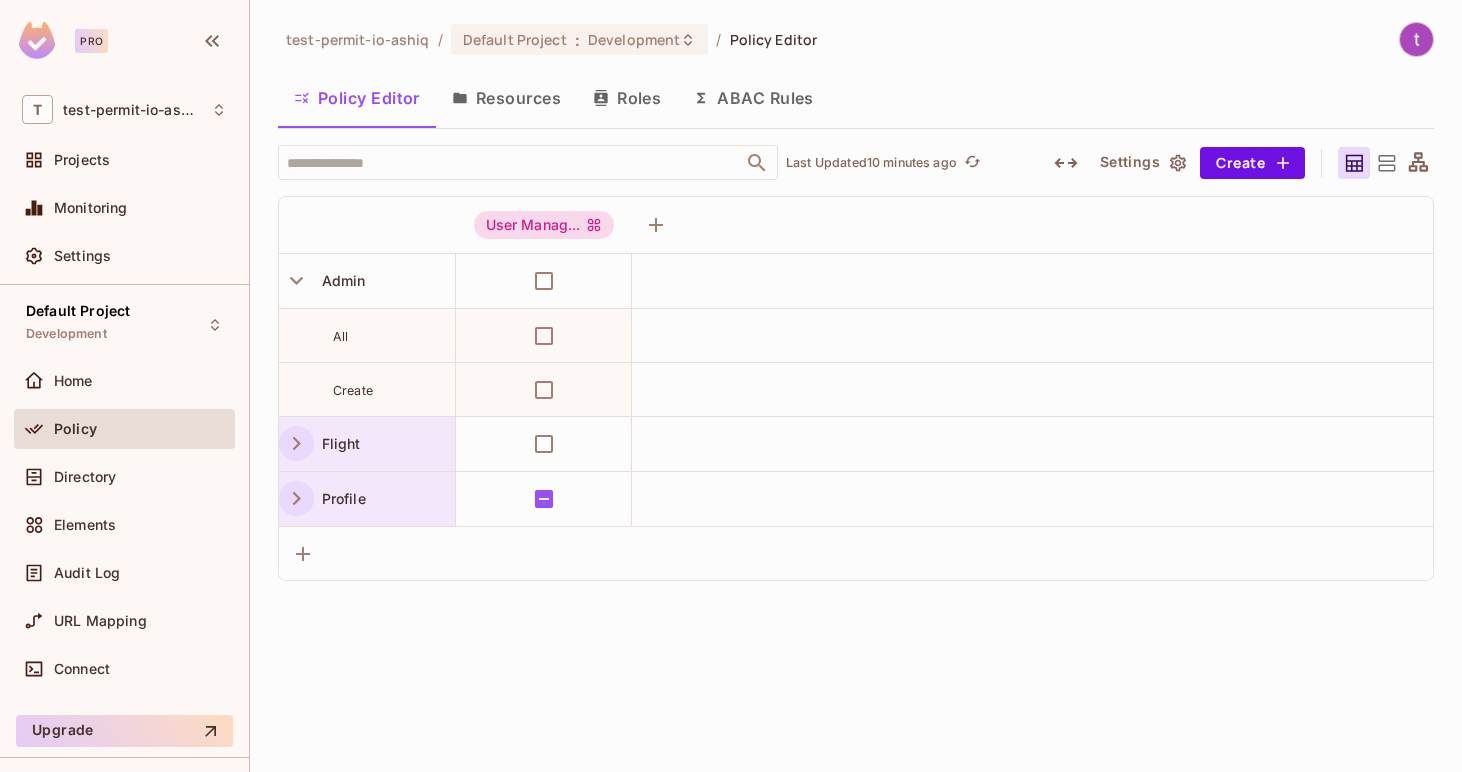 click on "test-permit-io-ashiq / Default Project : Development / Policy Editor Policy Editor Resources Roles ABAC Rules ​ Last Updated  10 minutes ago Settings Create User Manag... Admin   All   Create   Flight   Profile" at bounding box center [856, 386] 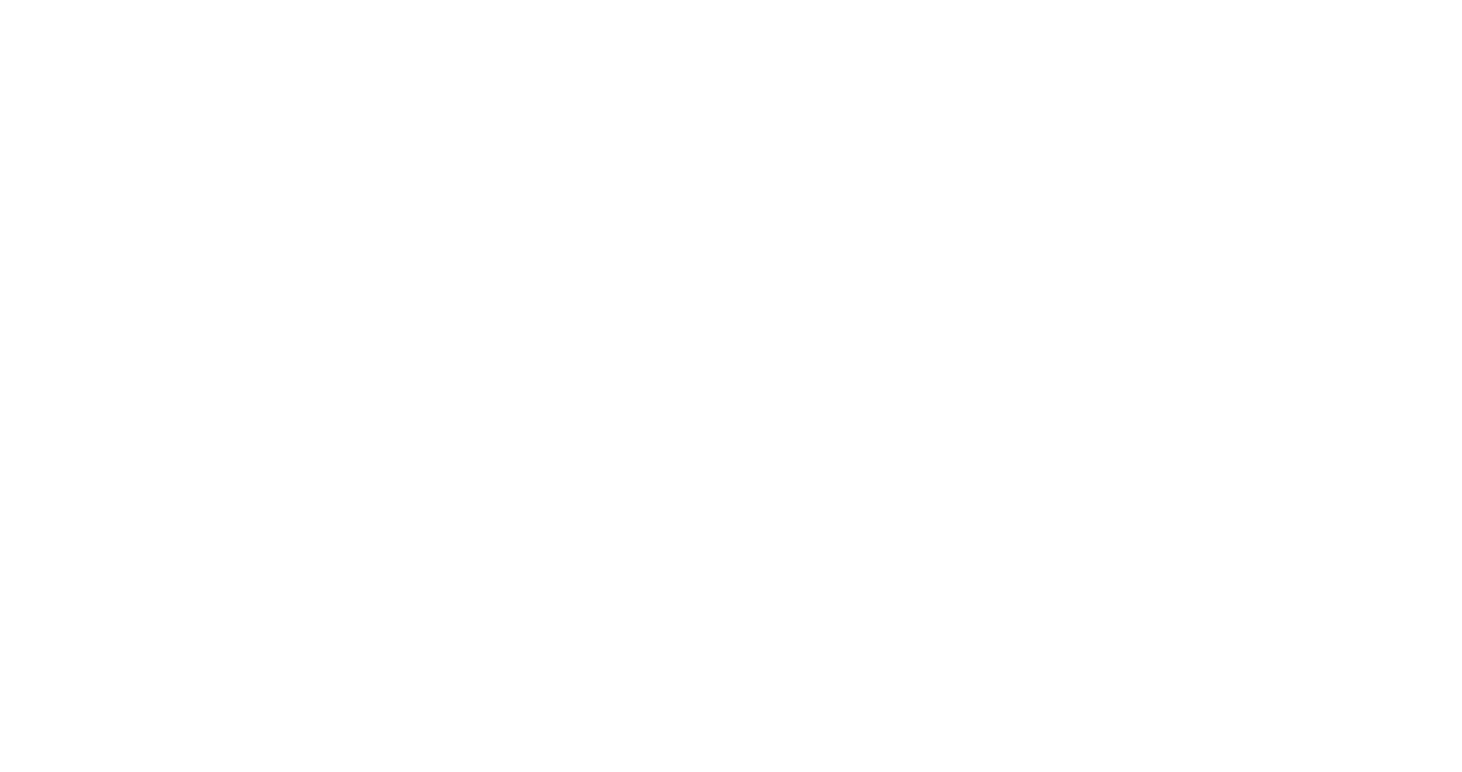 scroll, scrollTop: 0, scrollLeft: 0, axis: both 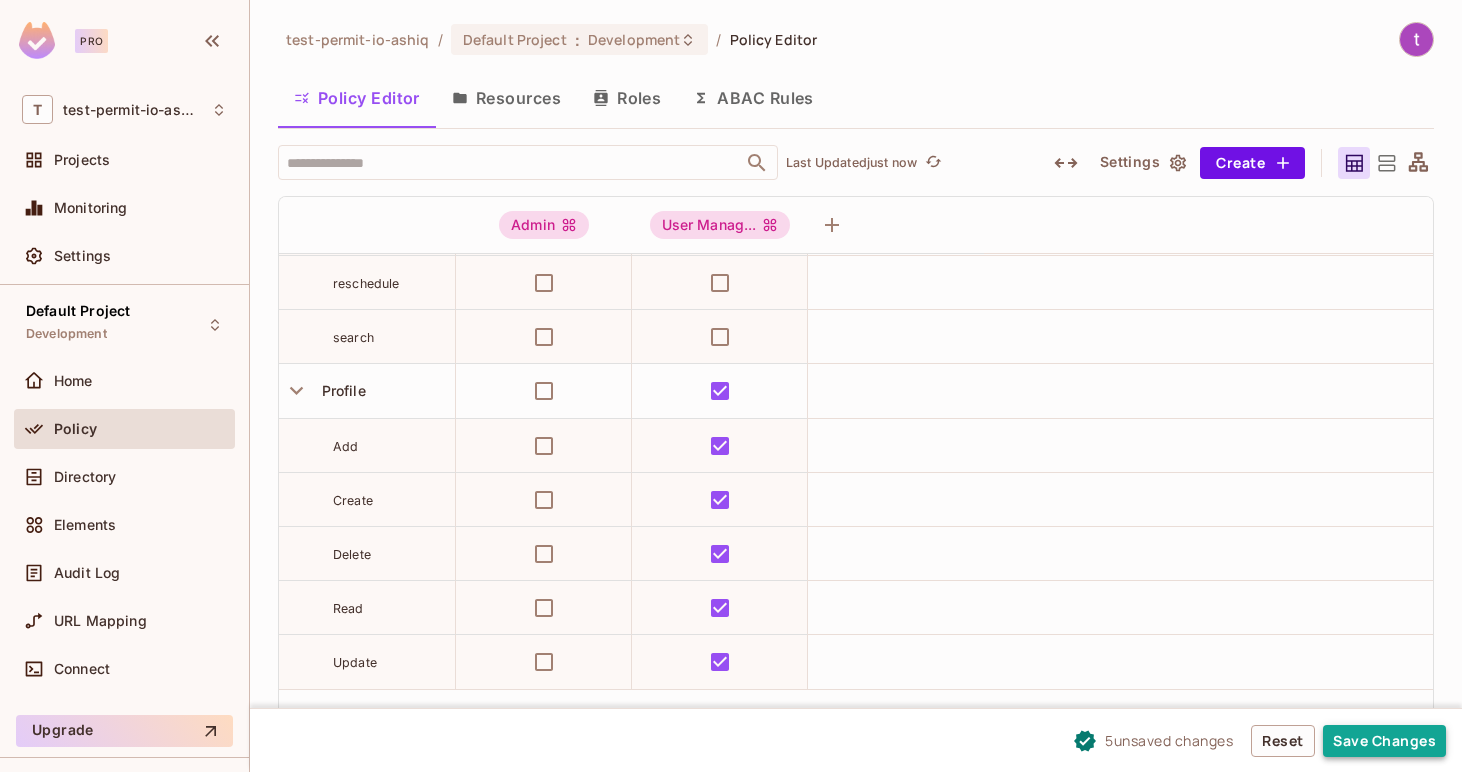 click on "Save Changes" at bounding box center (1384, 741) 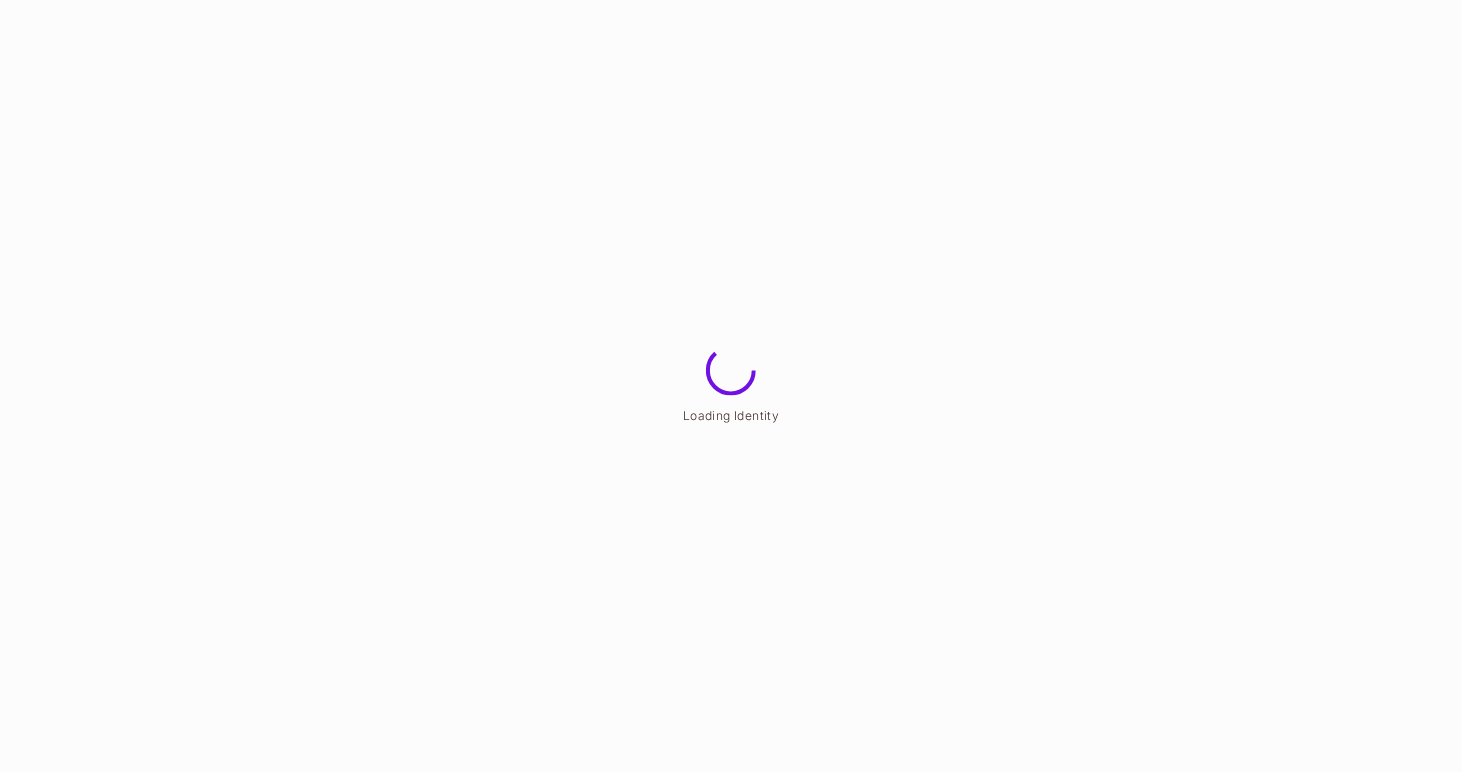 scroll, scrollTop: 0, scrollLeft: 0, axis: both 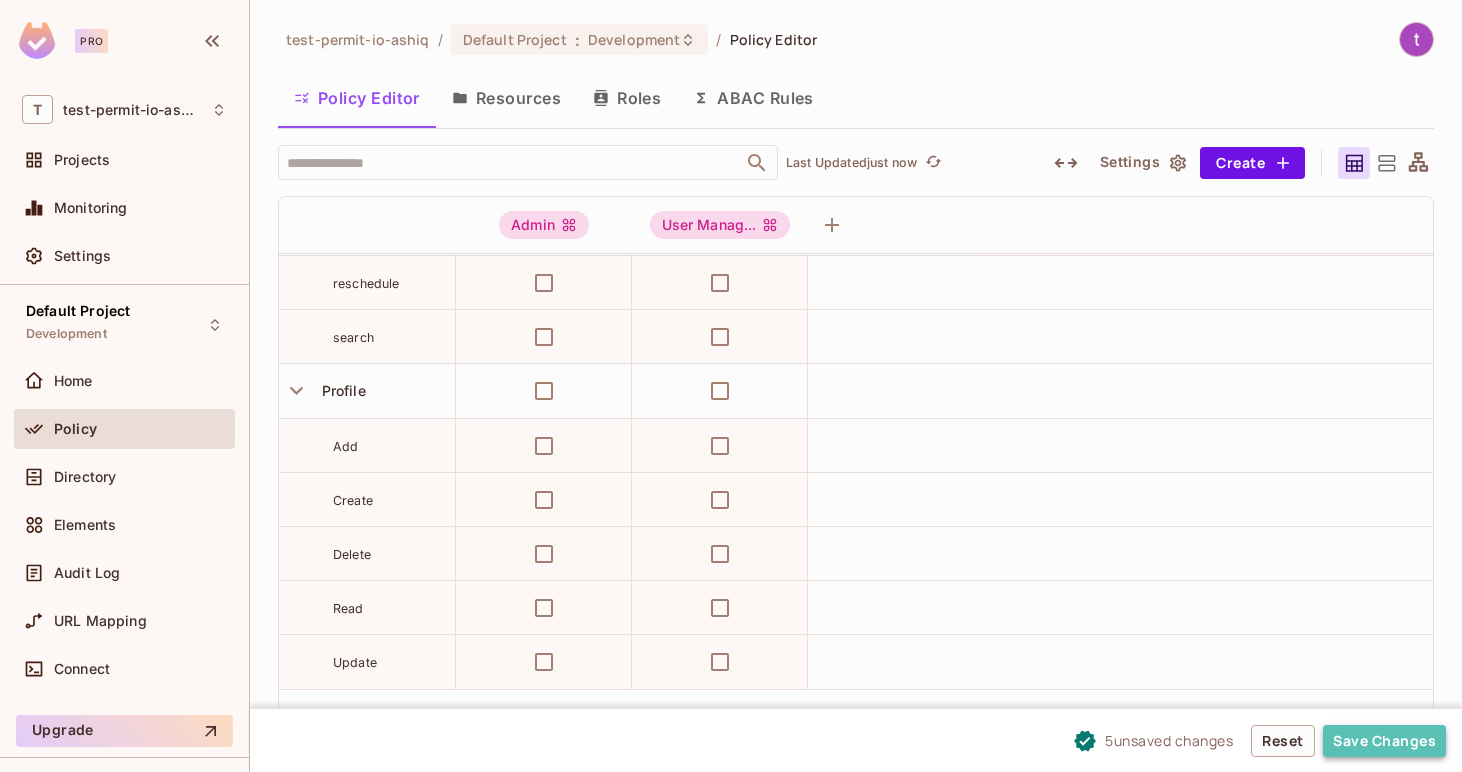 click on "Save Changes" at bounding box center (1384, 741) 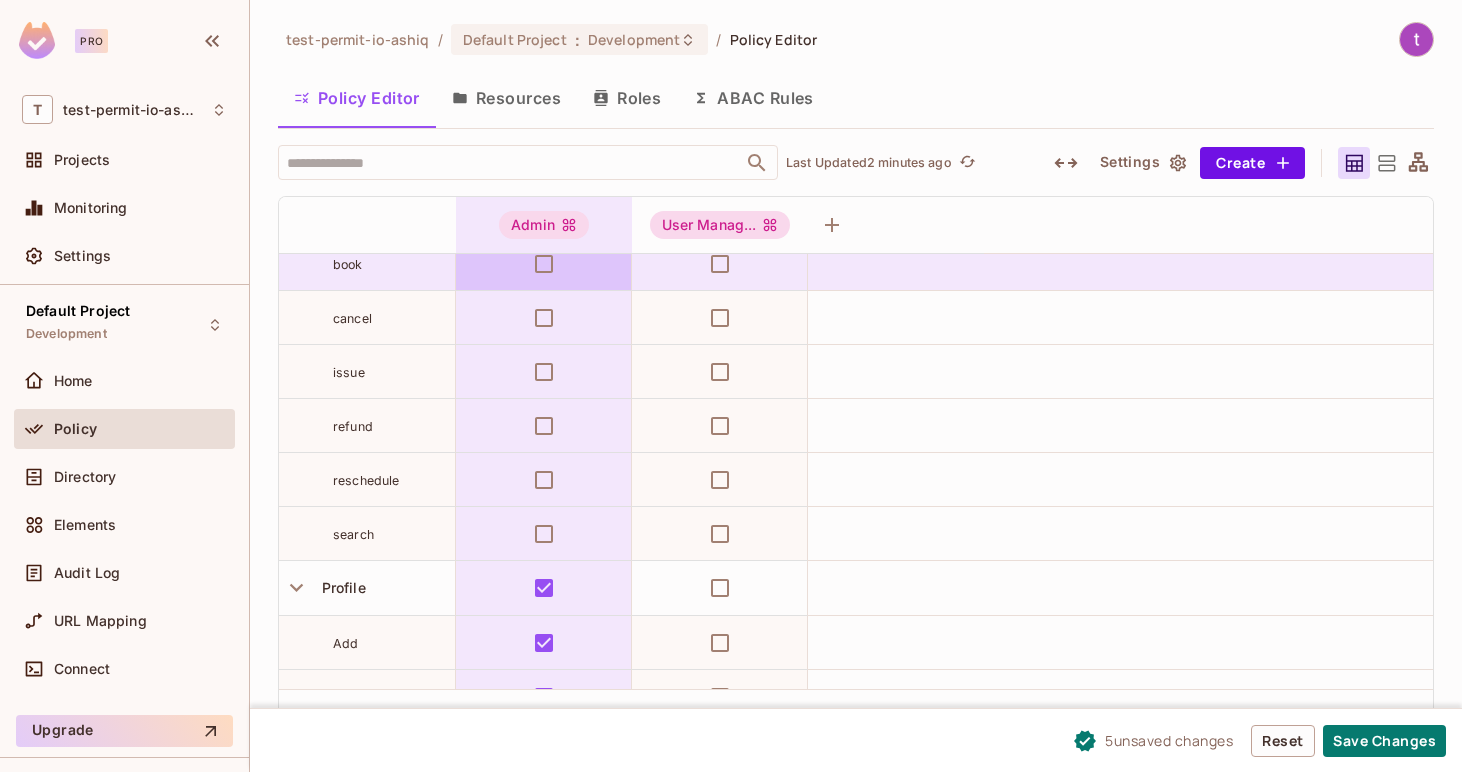 scroll, scrollTop: 221, scrollLeft: 0, axis: vertical 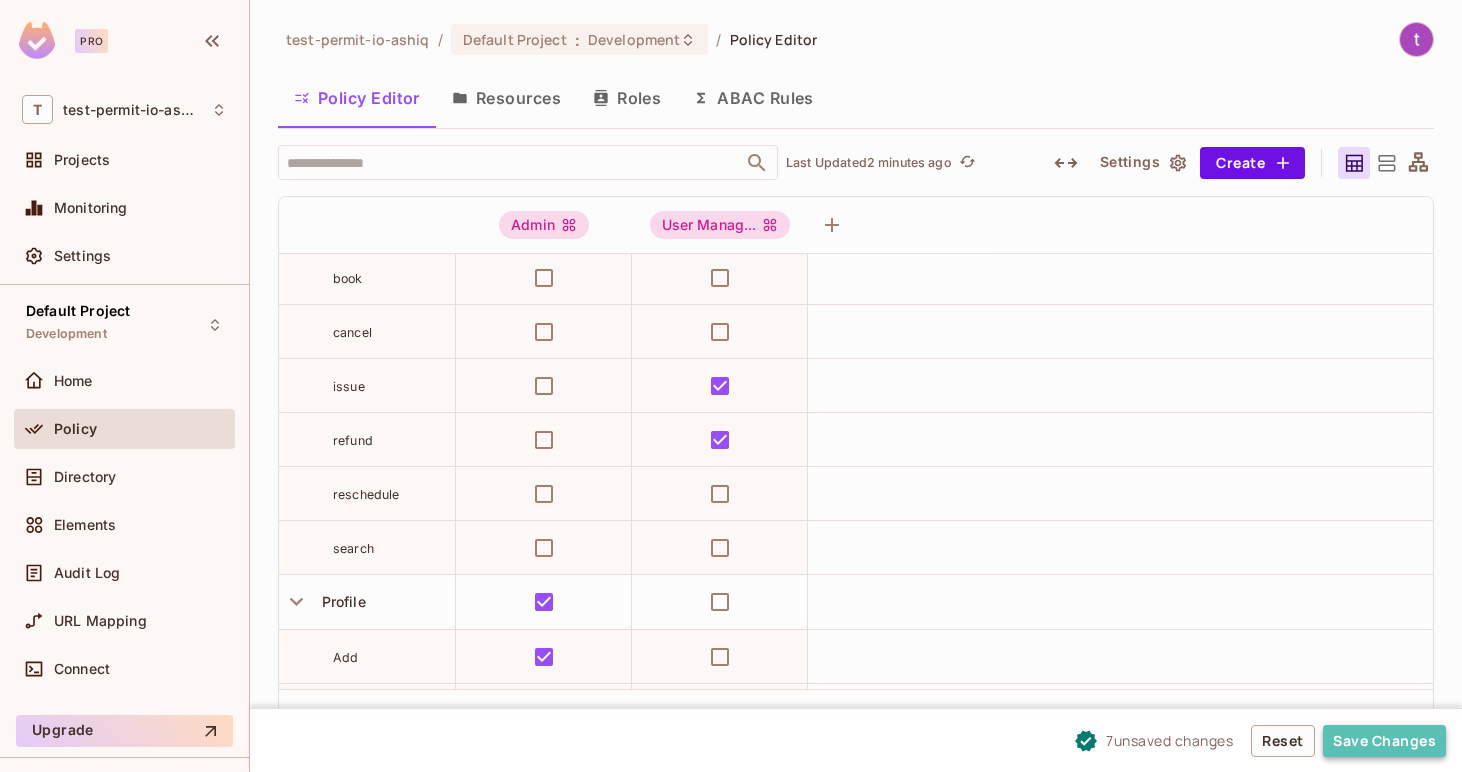 click on "Save Changes" at bounding box center (1384, 741) 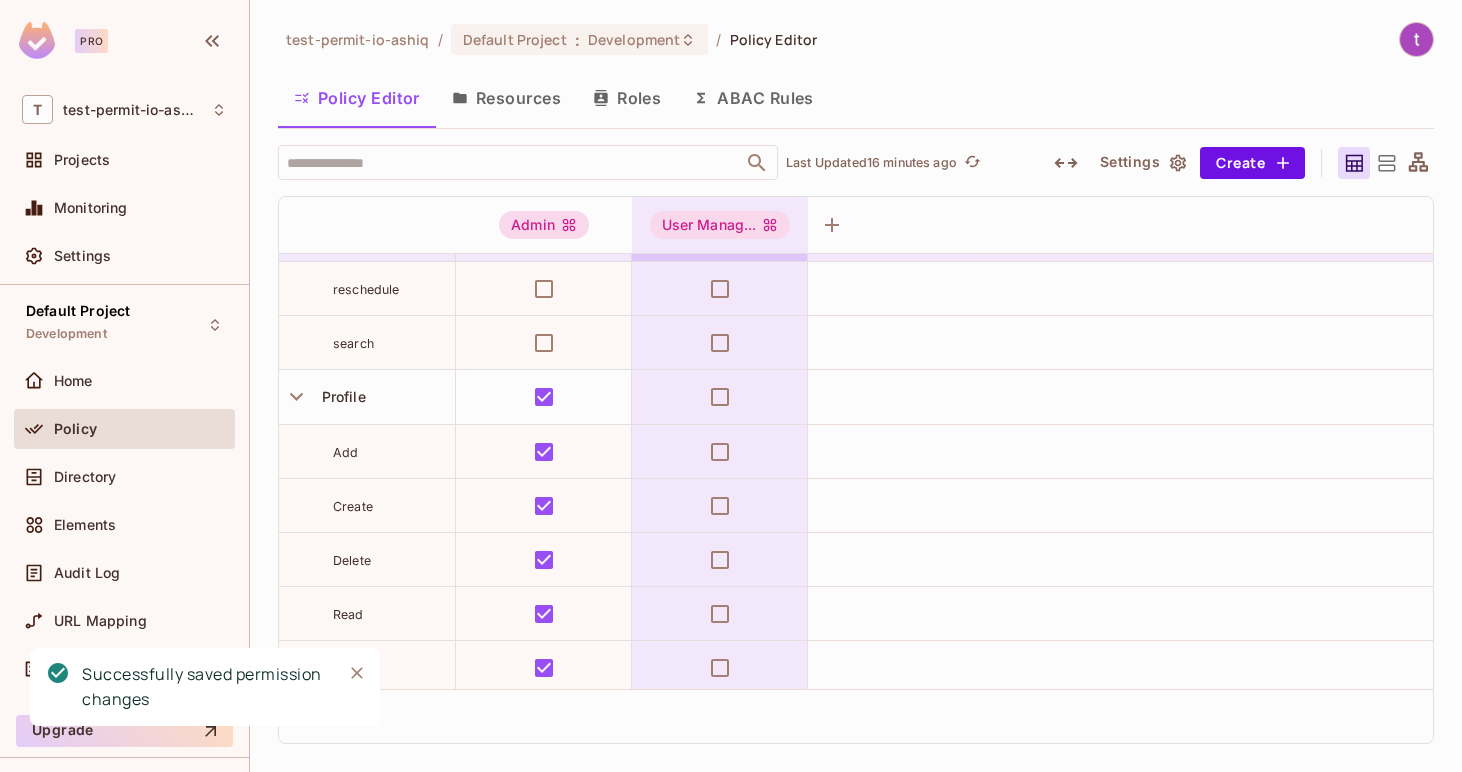 scroll, scrollTop: 432, scrollLeft: 0, axis: vertical 